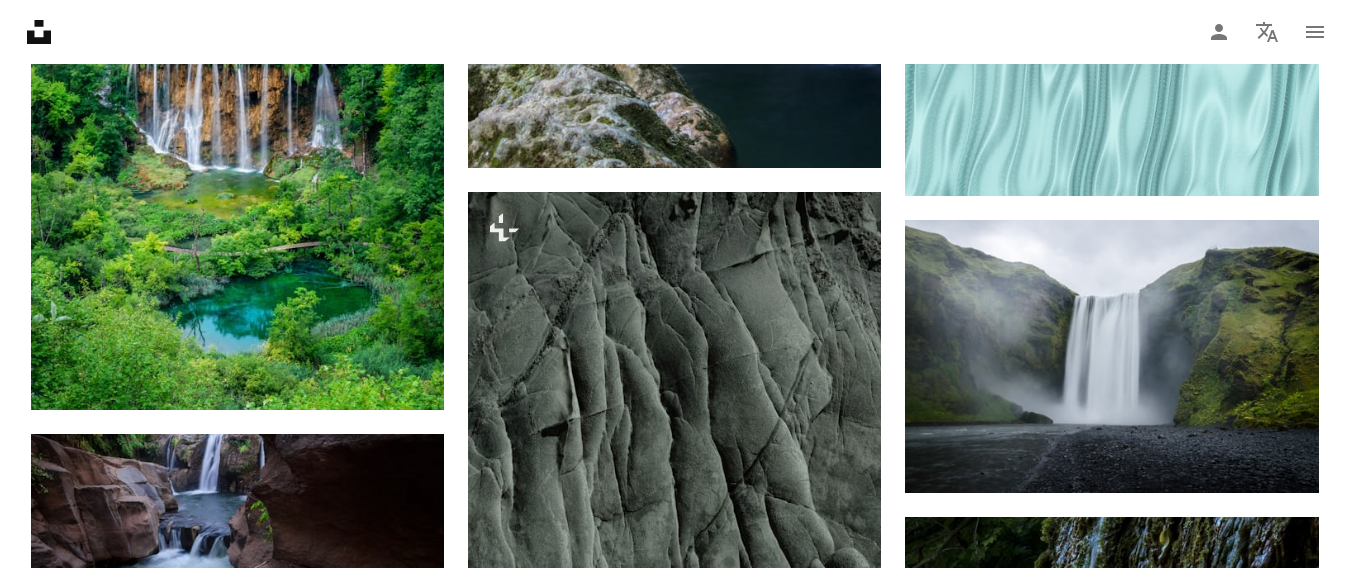 scroll, scrollTop: 114300, scrollLeft: 0, axis: vertical 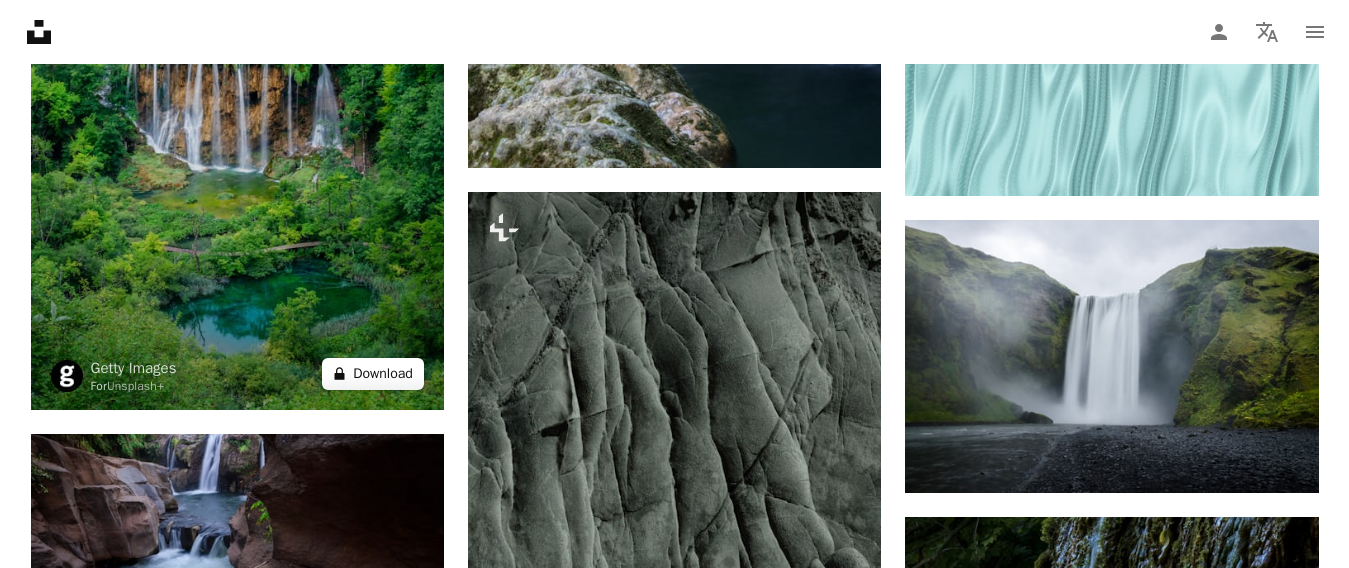 click on "A lock Download" at bounding box center [373, 374] 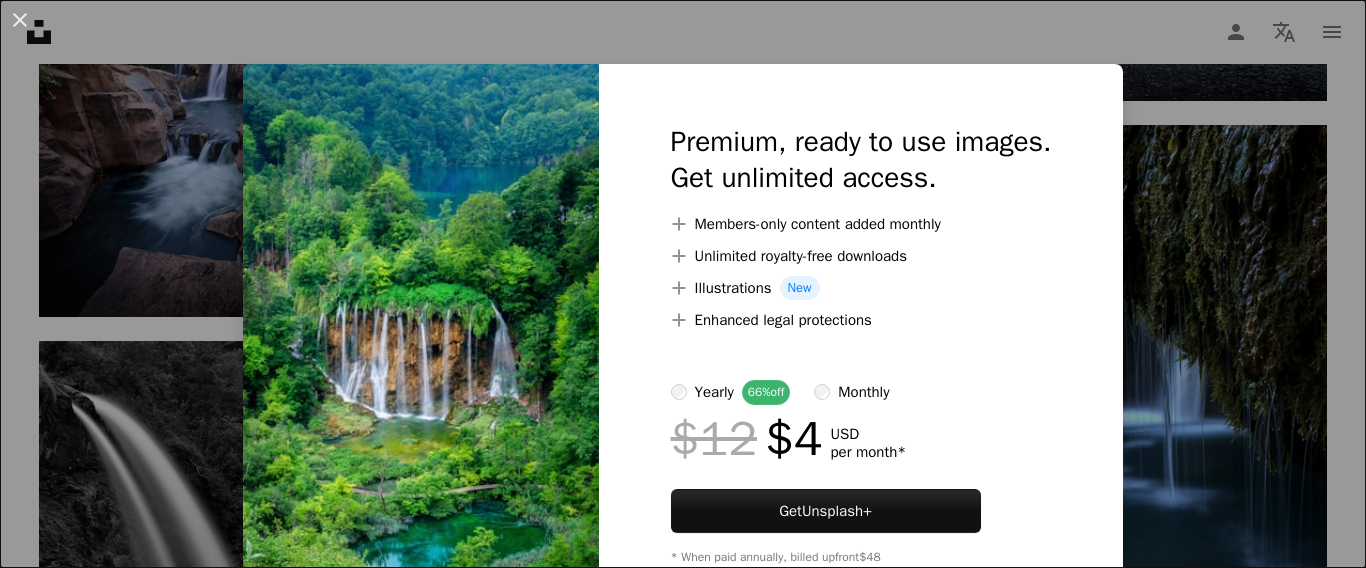 scroll, scrollTop: 114700, scrollLeft: 0, axis: vertical 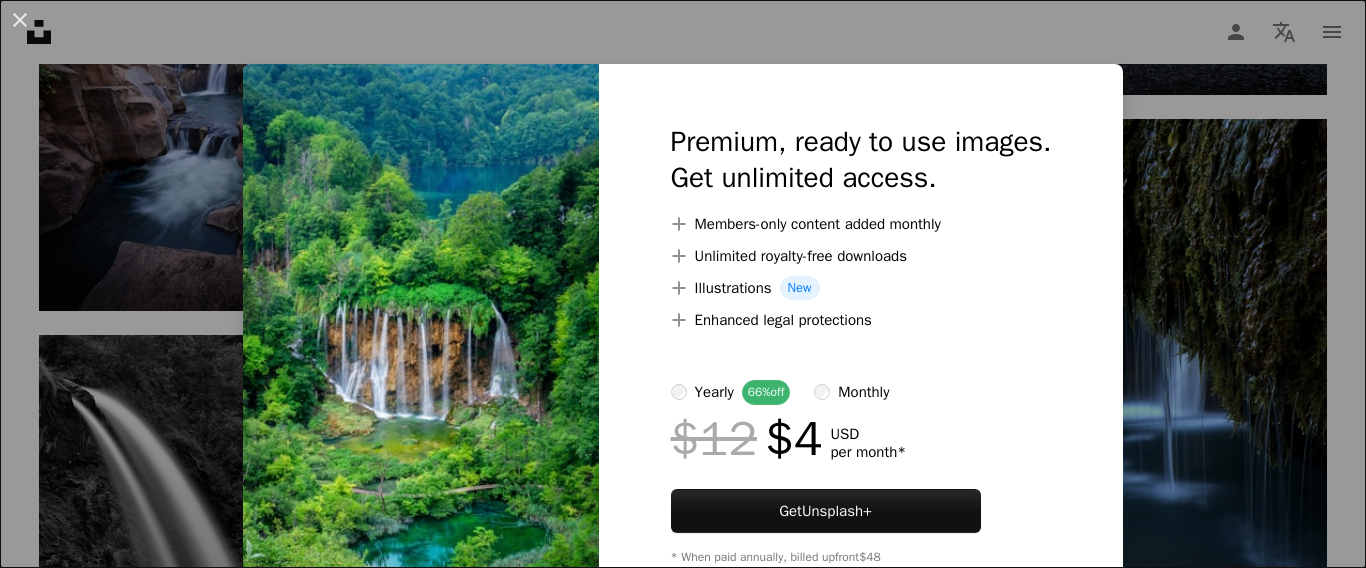 click on "Premium, ready to use images. Get unlimited access. A plus sign Members-only content added monthly A plus sign Unlimited royalty-free downloads A plus sign Illustrations  New A plus sign Enhanced legal protections yearly 66%  off monthly $12   $4 USD per month * Get  Unsplash+ * When paid annually, billed upfront  $48 Taxes where applicable. Renews automatically. Cancel anytime." at bounding box center (861, 352) 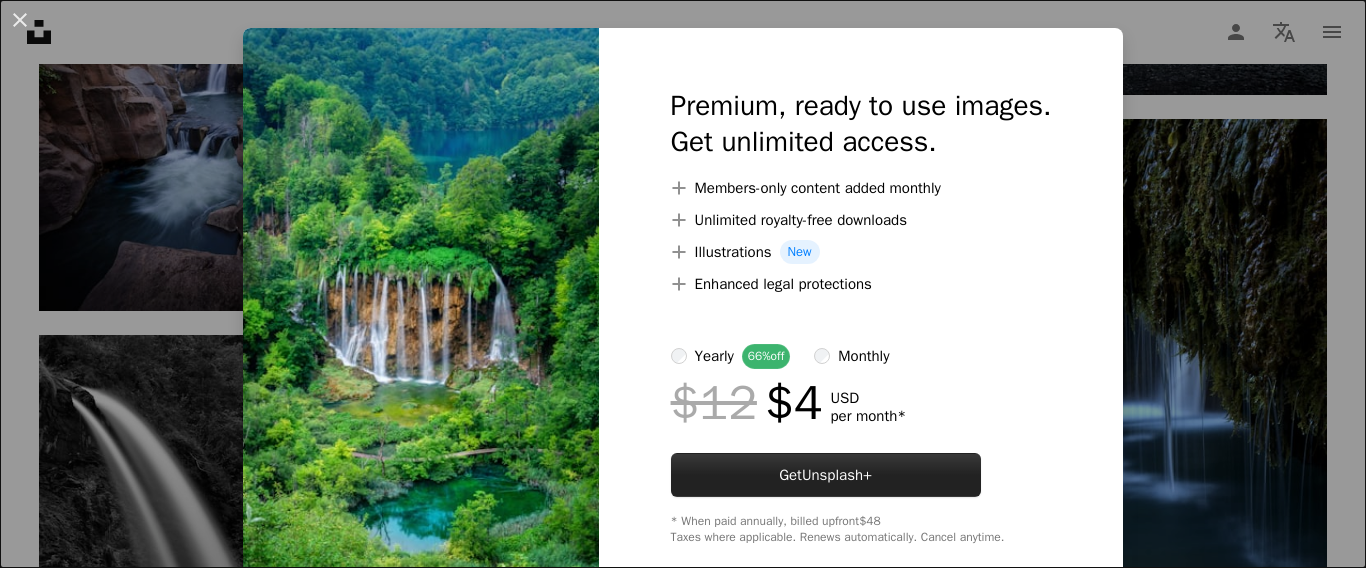 scroll, scrollTop: 72, scrollLeft: 0, axis: vertical 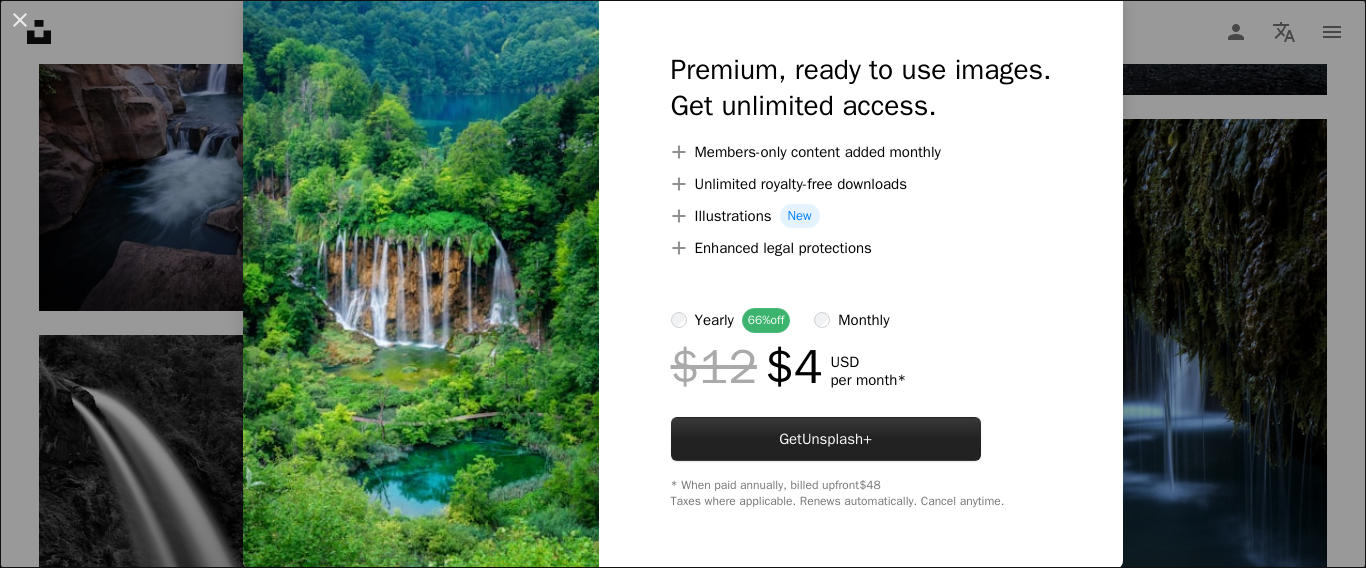 click on "Unsplash+" at bounding box center (837, 439) 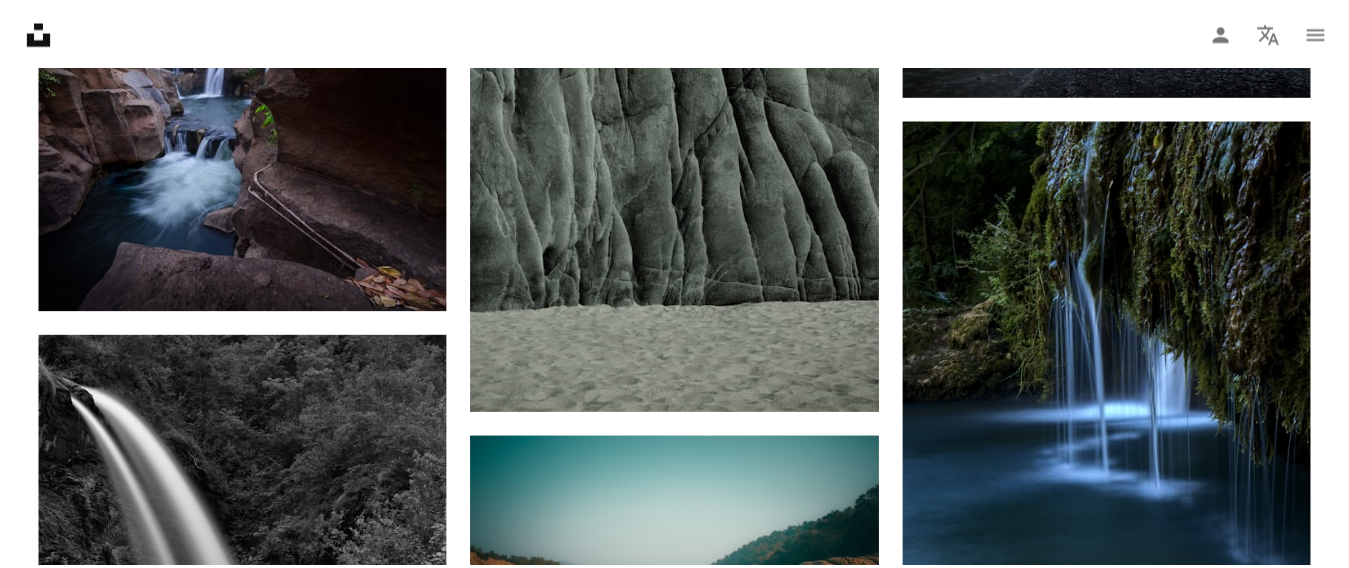 scroll, scrollTop: 114300, scrollLeft: 0, axis: vertical 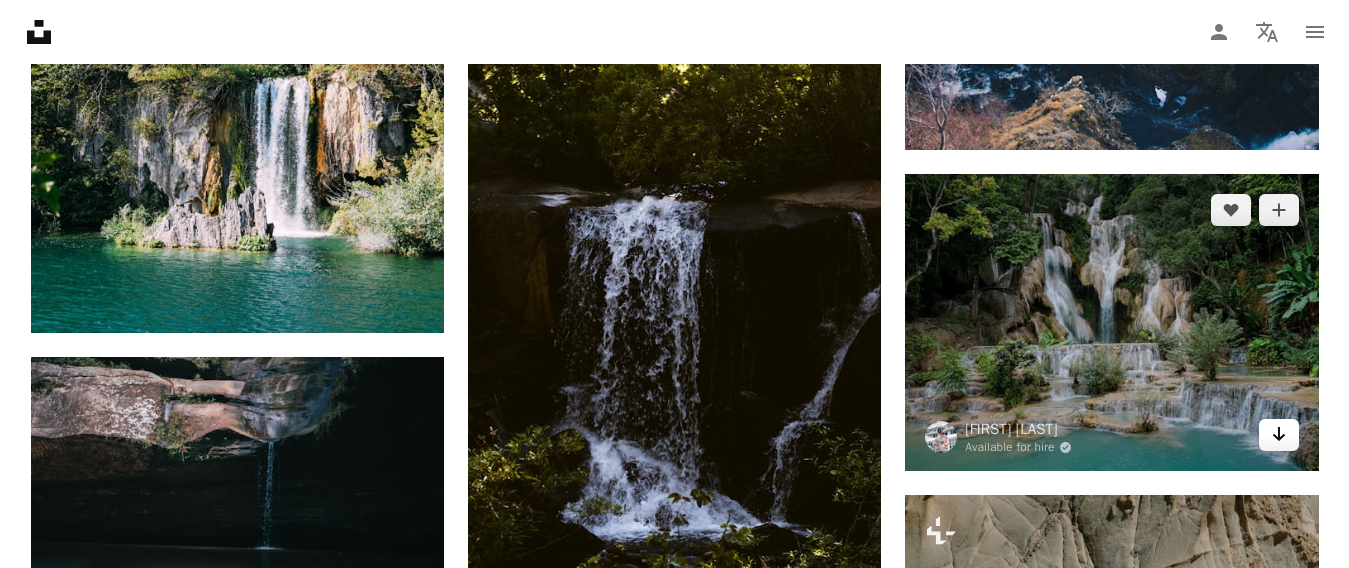drag, startPoint x: 1094, startPoint y: 272, endPoint x: 1280, endPoint y: 439, distance: 249.97 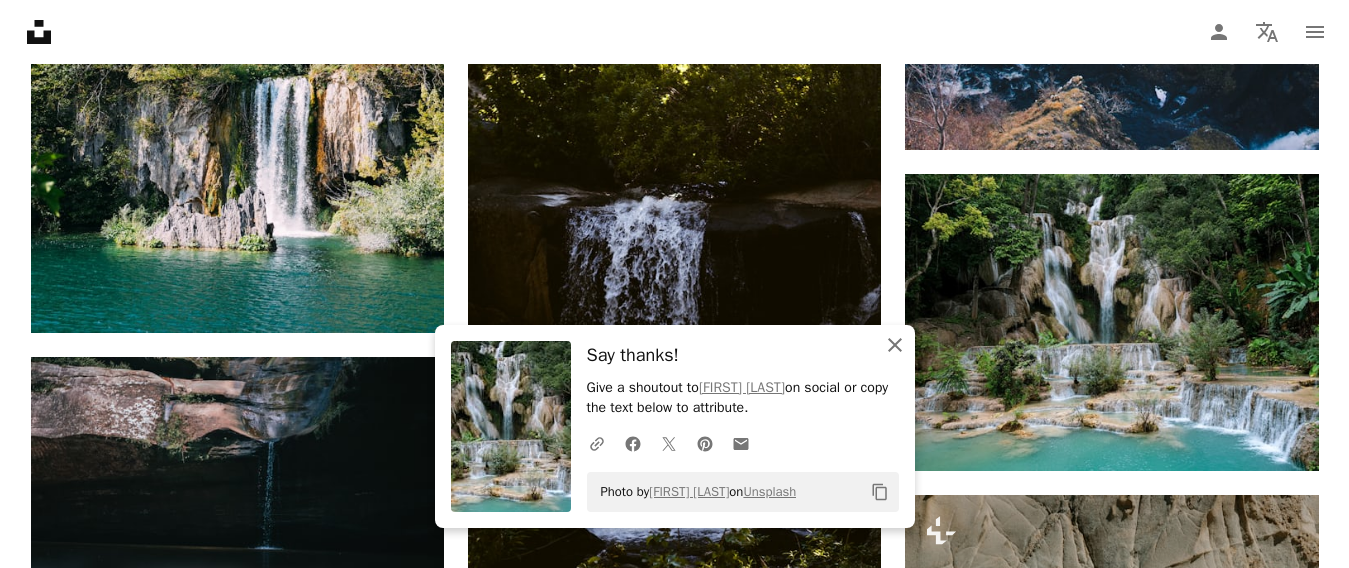 click 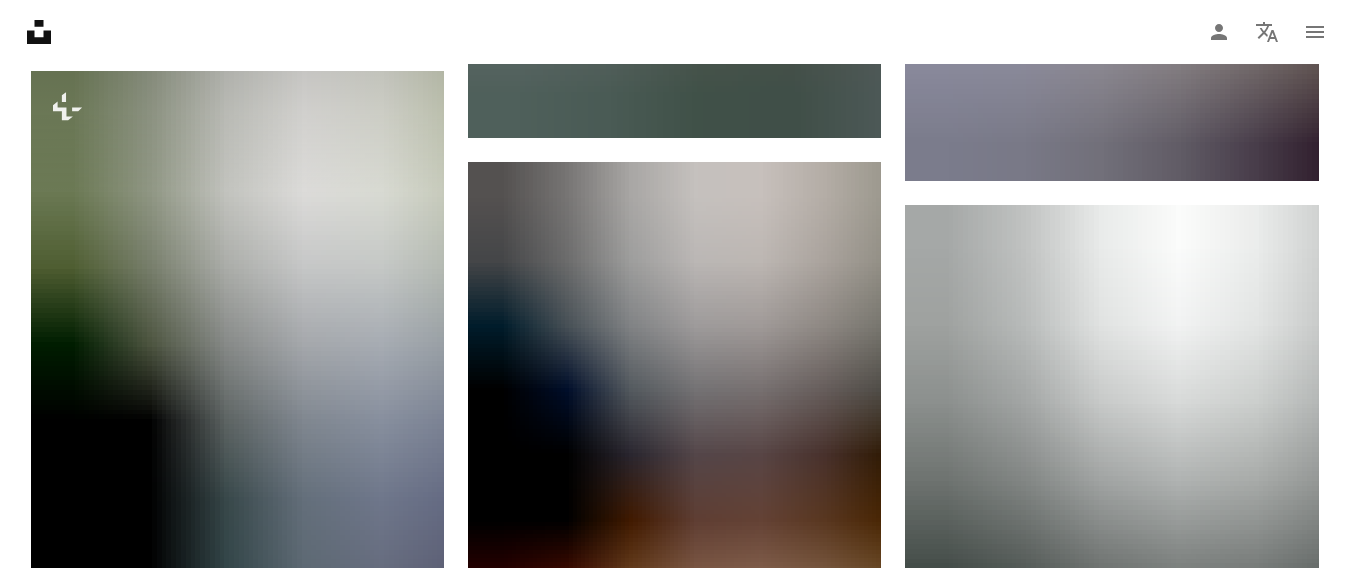 scroll, scrollTop: 130000, scrollLeft: 0, axis: vertical 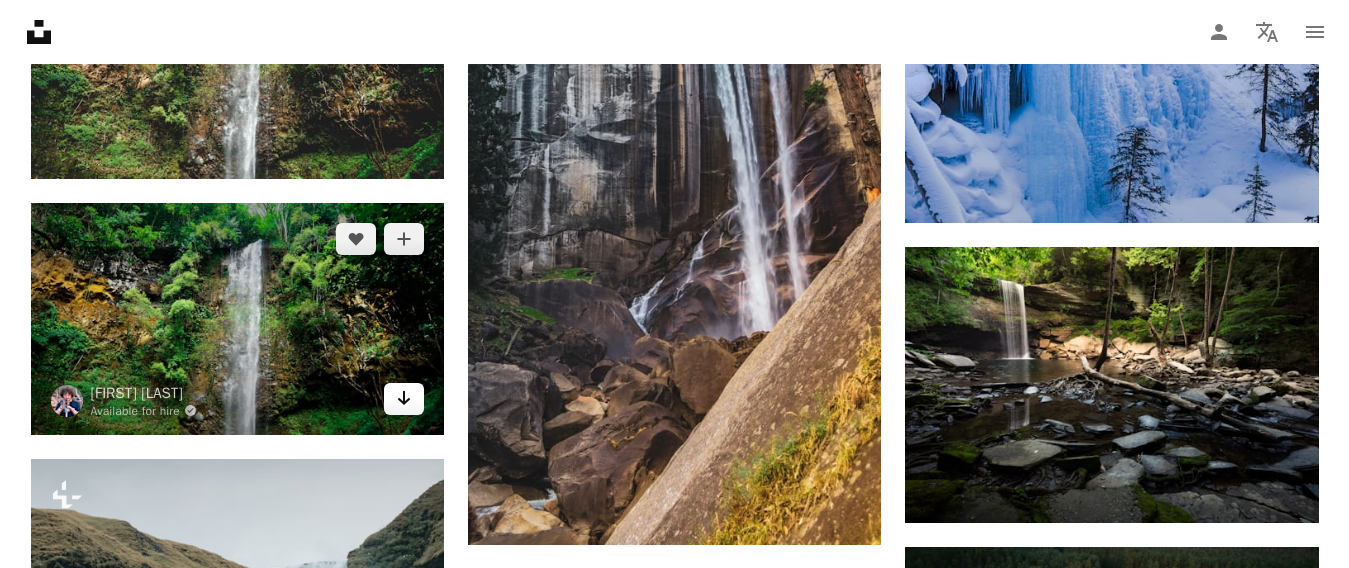 click on "Arrow pointing down" 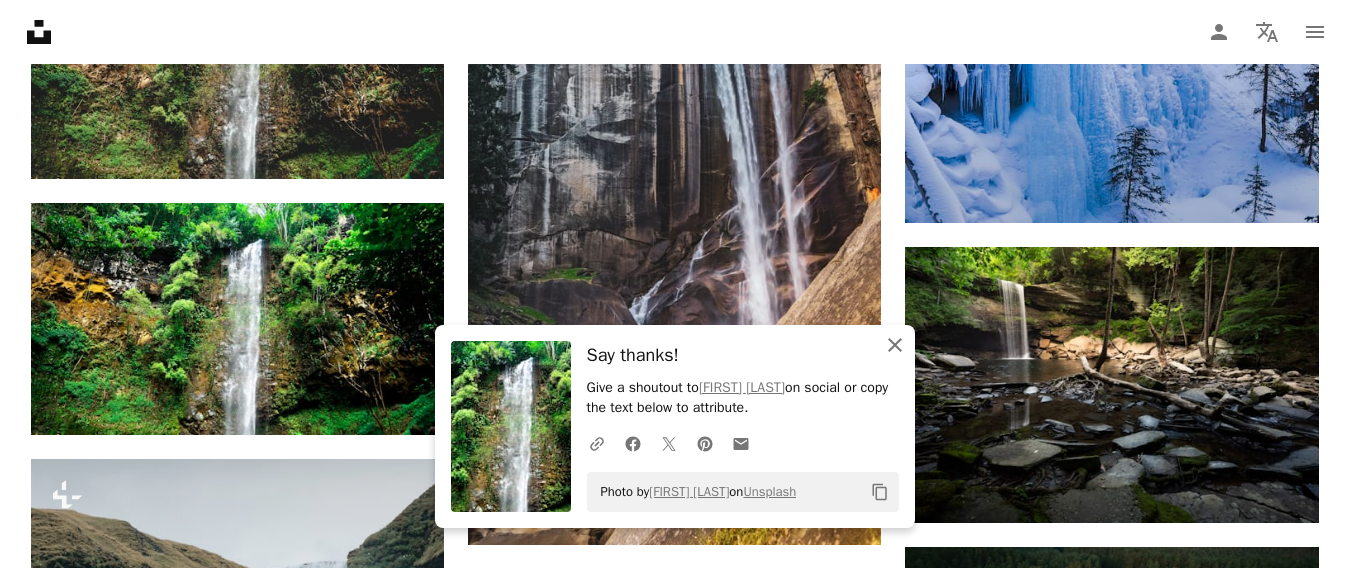 click on "An X shape" 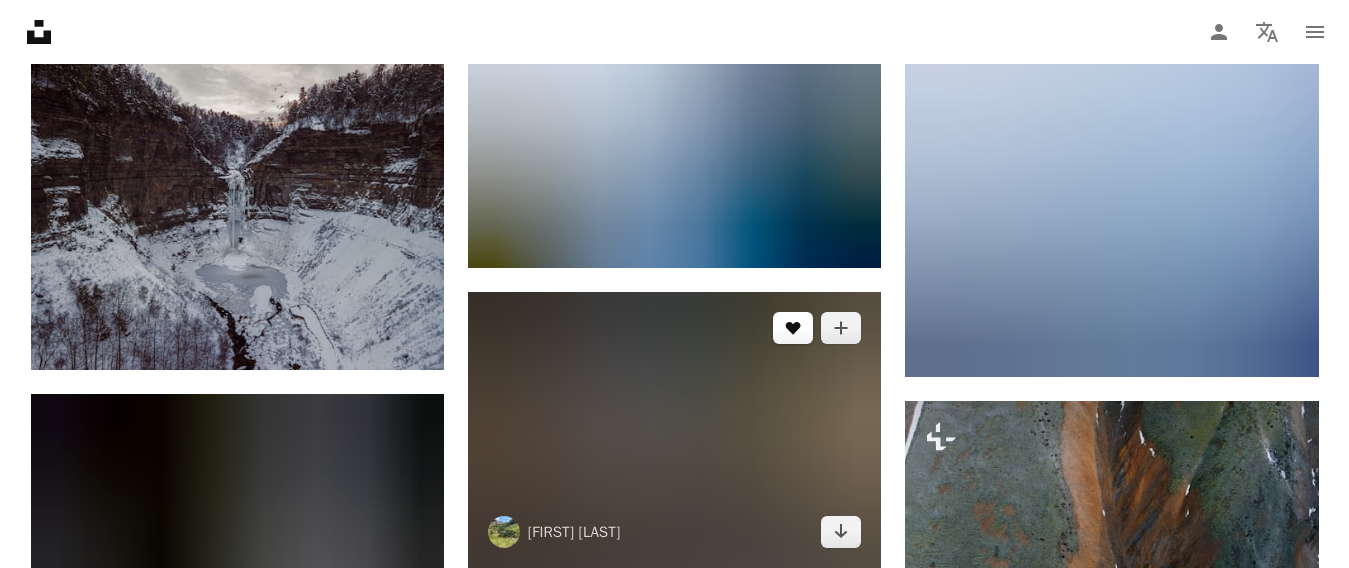 scroll, scrollTop: 138400, scrollLeft: 0, axis: vertical 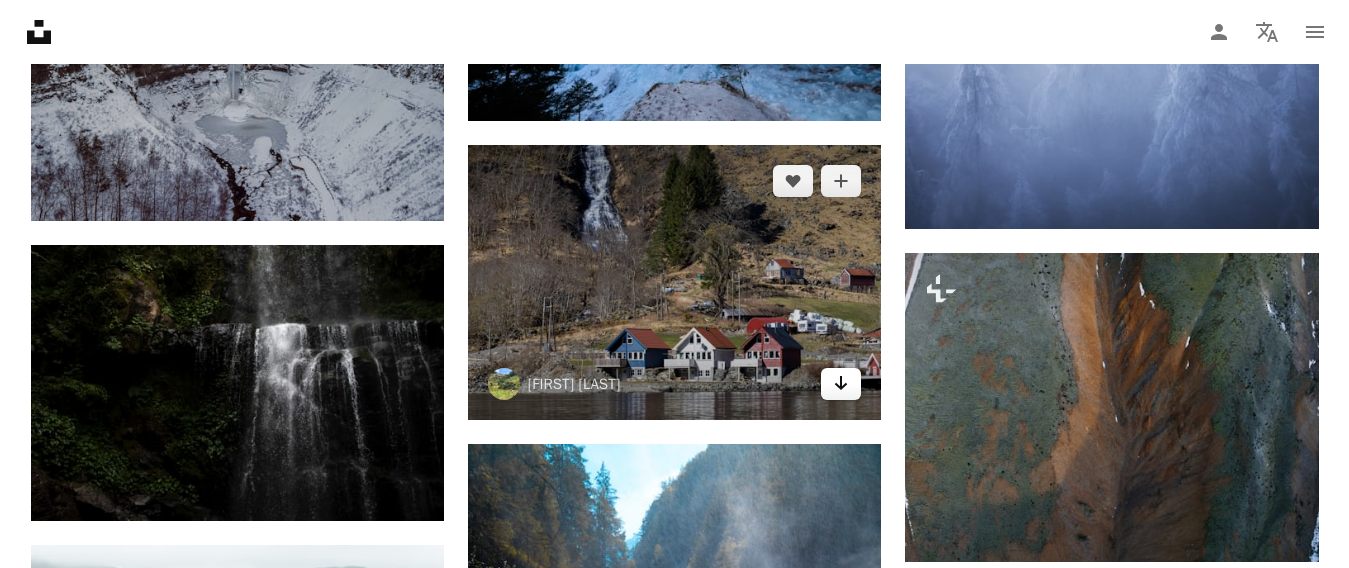 click 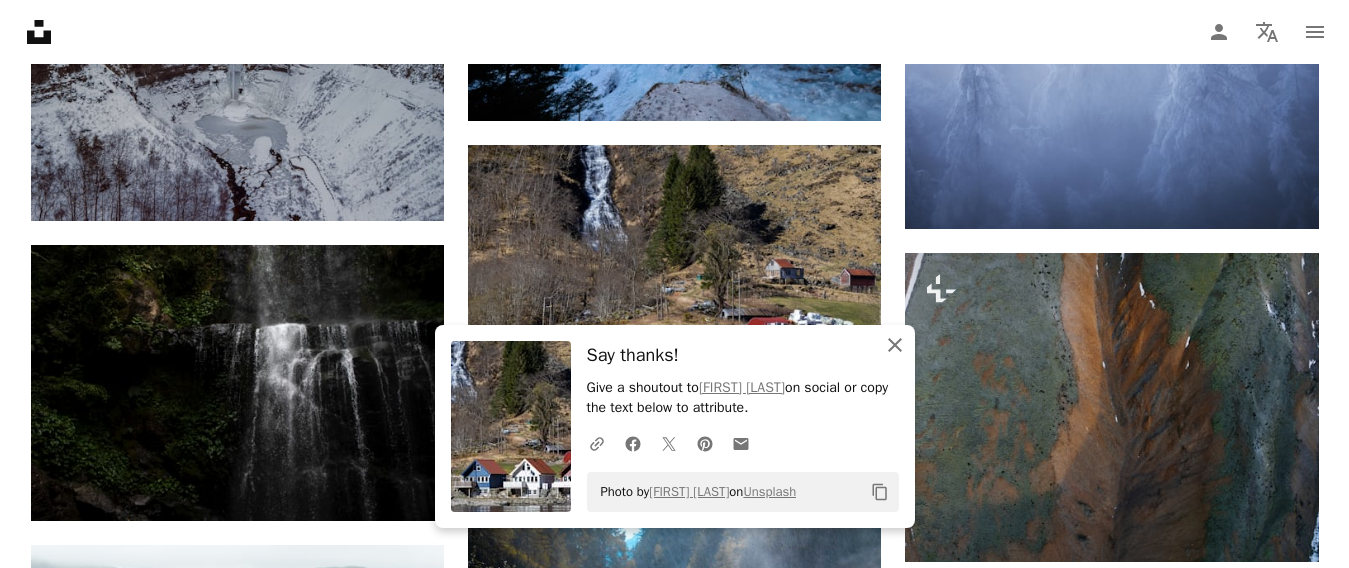 click on "An X shape" 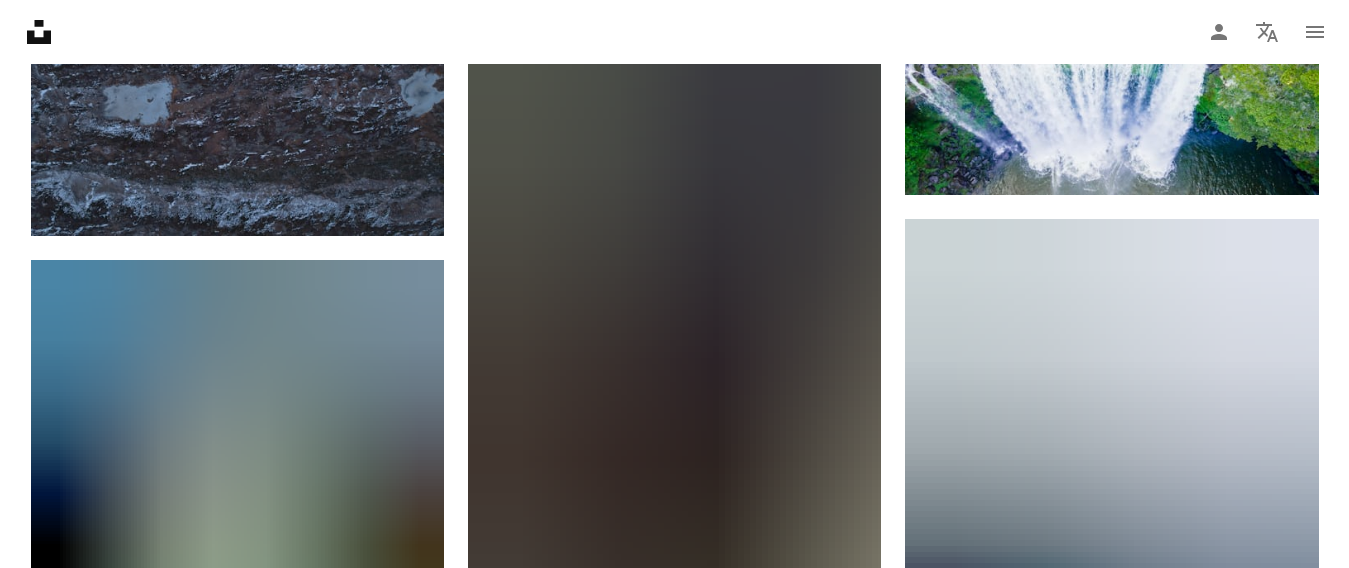 scroll, scrollTop: 142300, scrollLeft: 0, axis: vertical 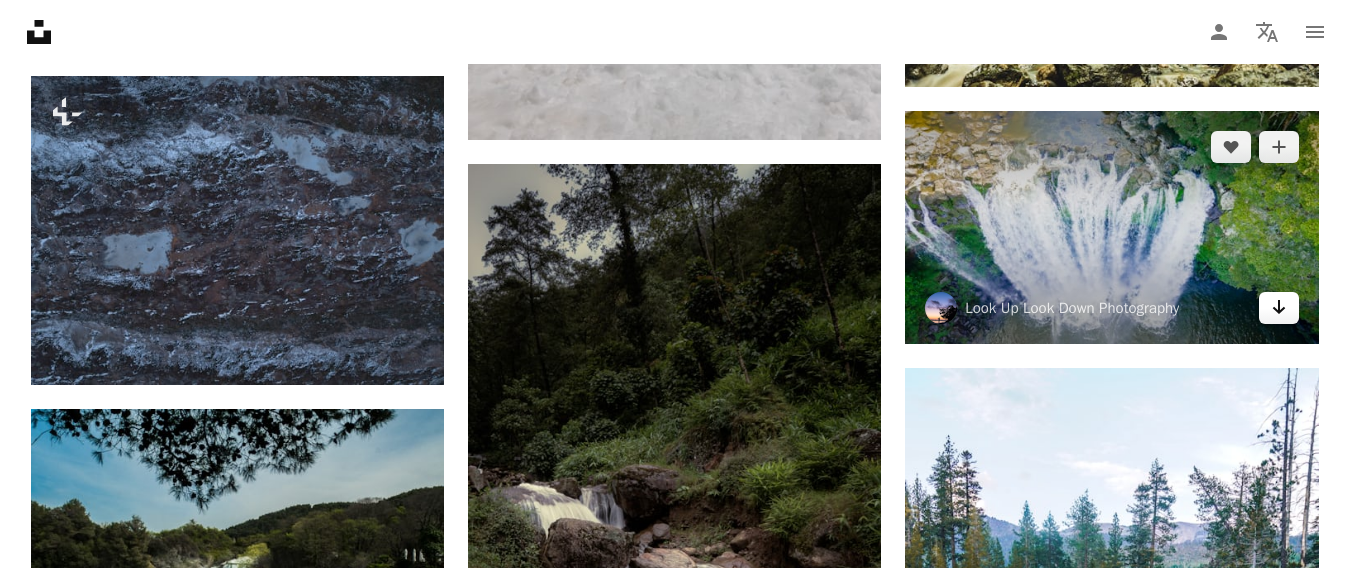 click on "Arrow pointing down" 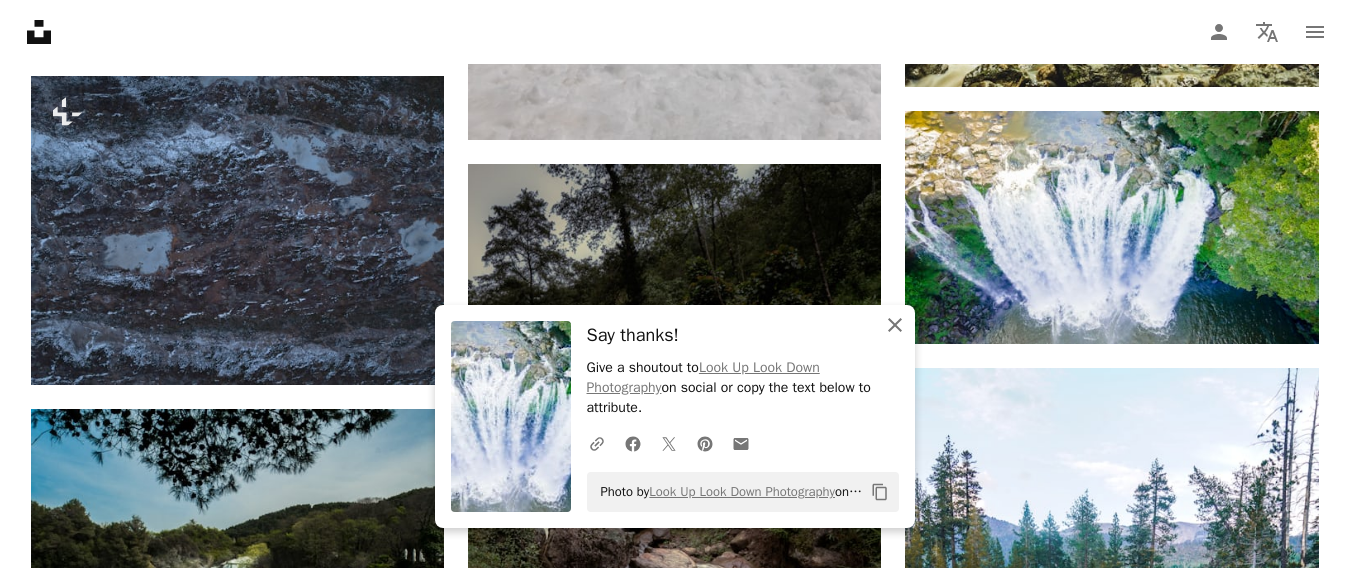 click on "An X shape" 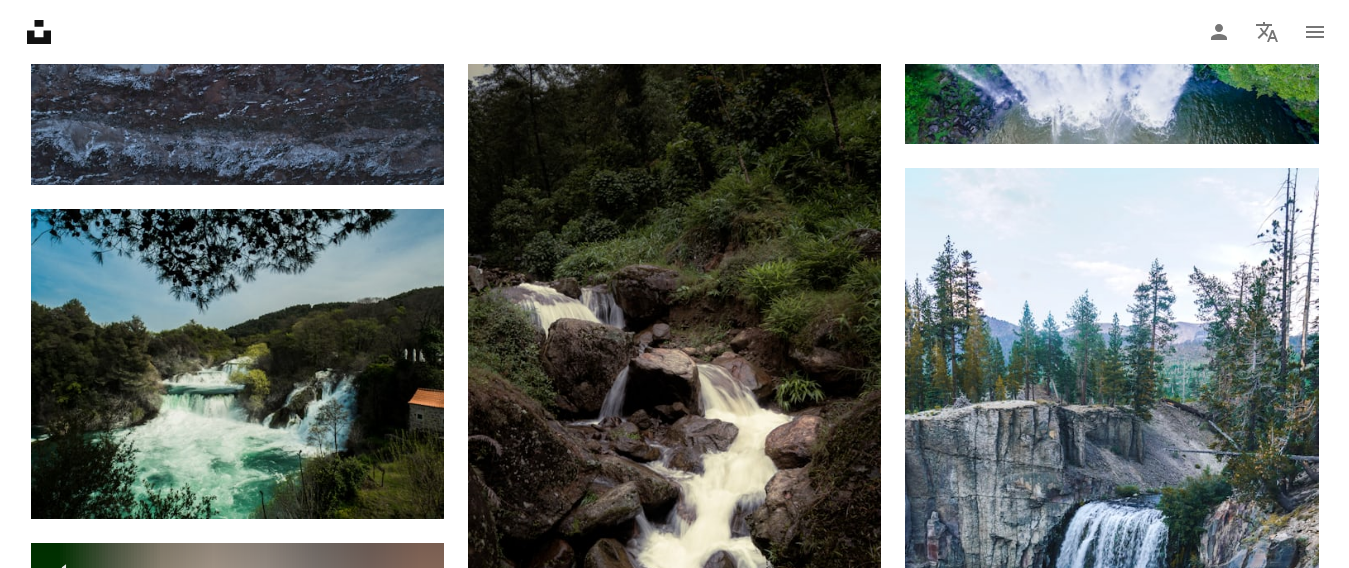 scroll, scrollTop: 142600, scrollLeft: 0, axis: vertical 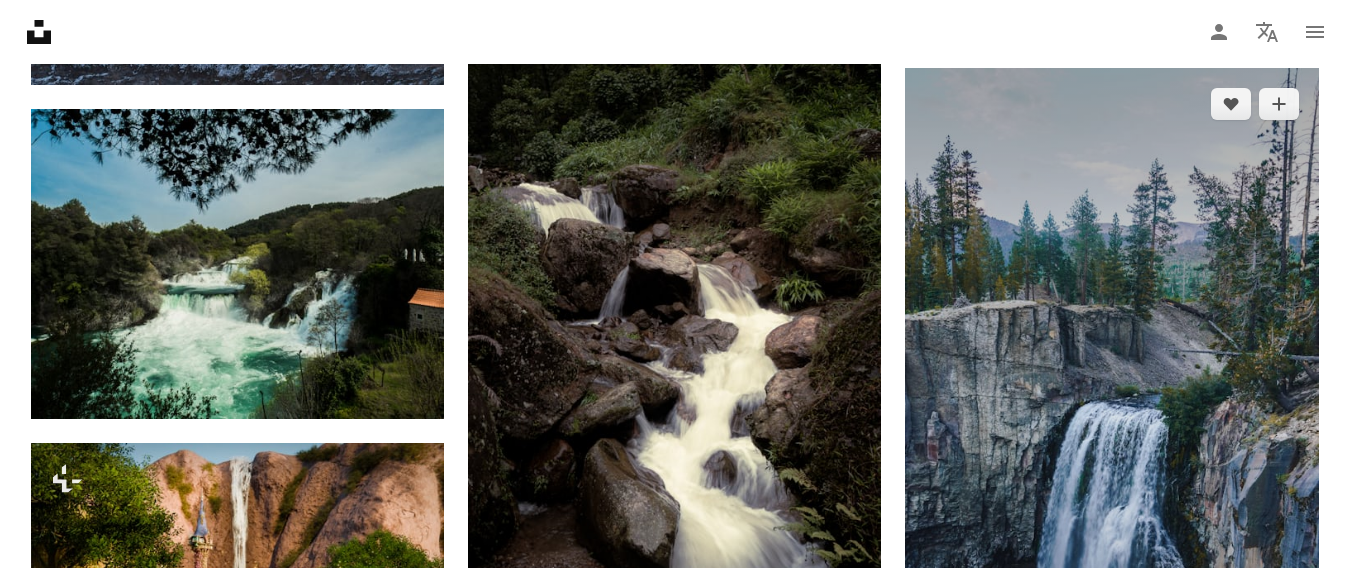 drag, startPoint x: 1160, startPoint y: 179, endPoint x: 1100, endPoint y: 542, distance: 367.92526 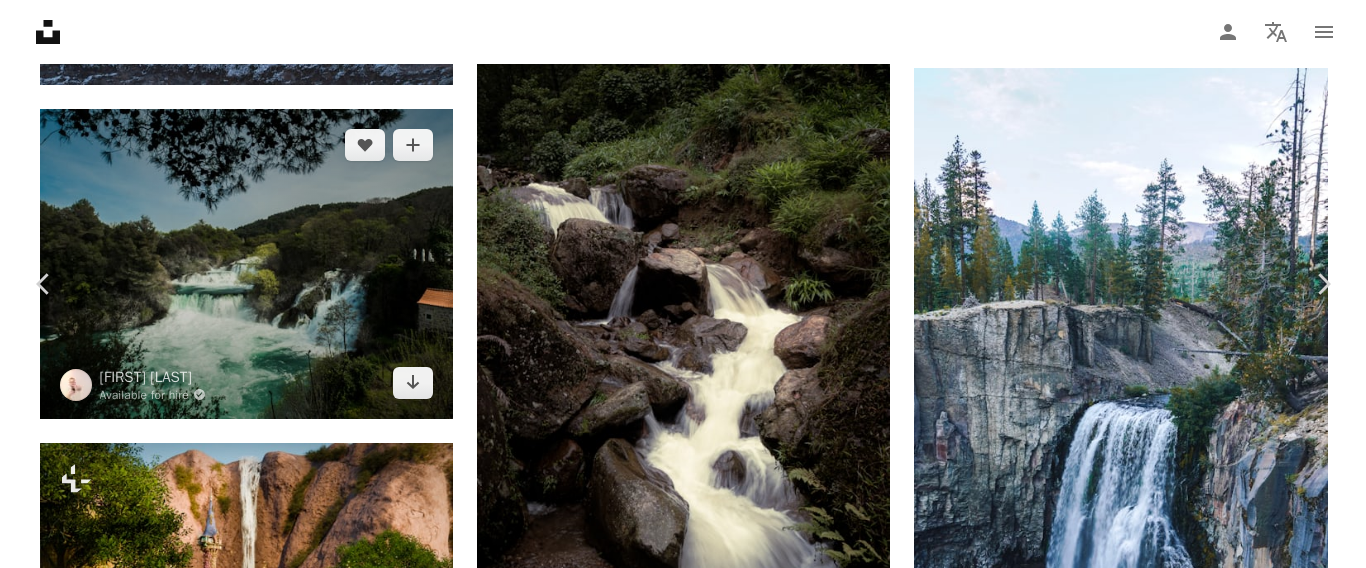 scroll, scrollTop: 142500, scrollLeft: 0, axis: vertical 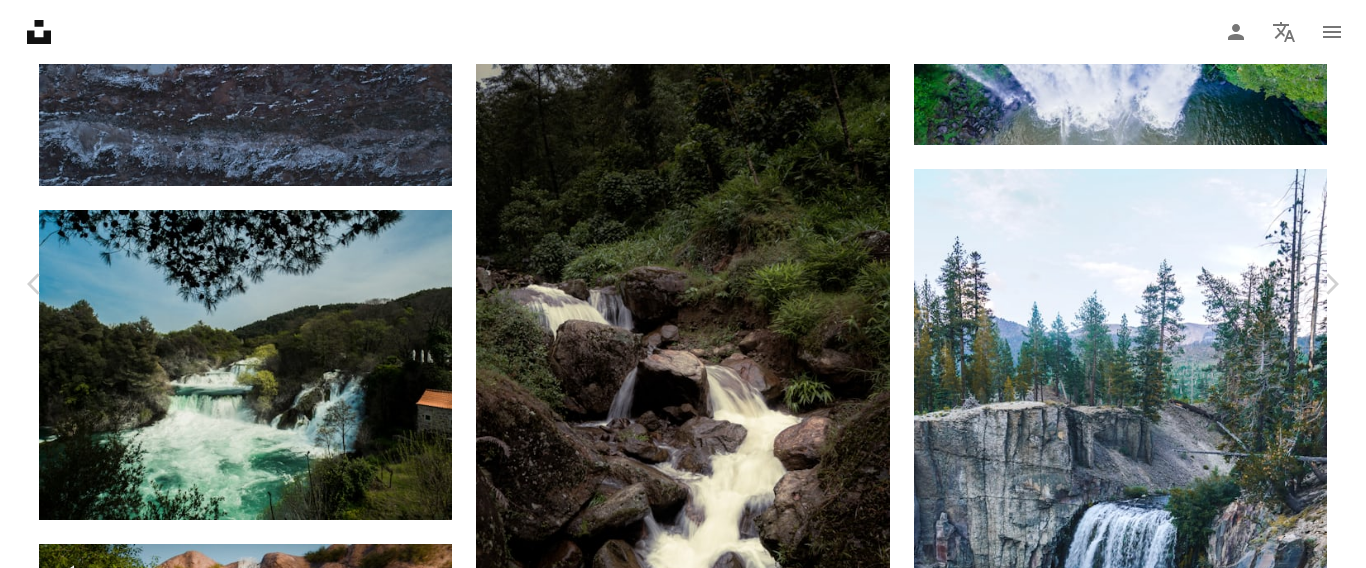 click on "Download free" at bounding box center (1167, 2745) 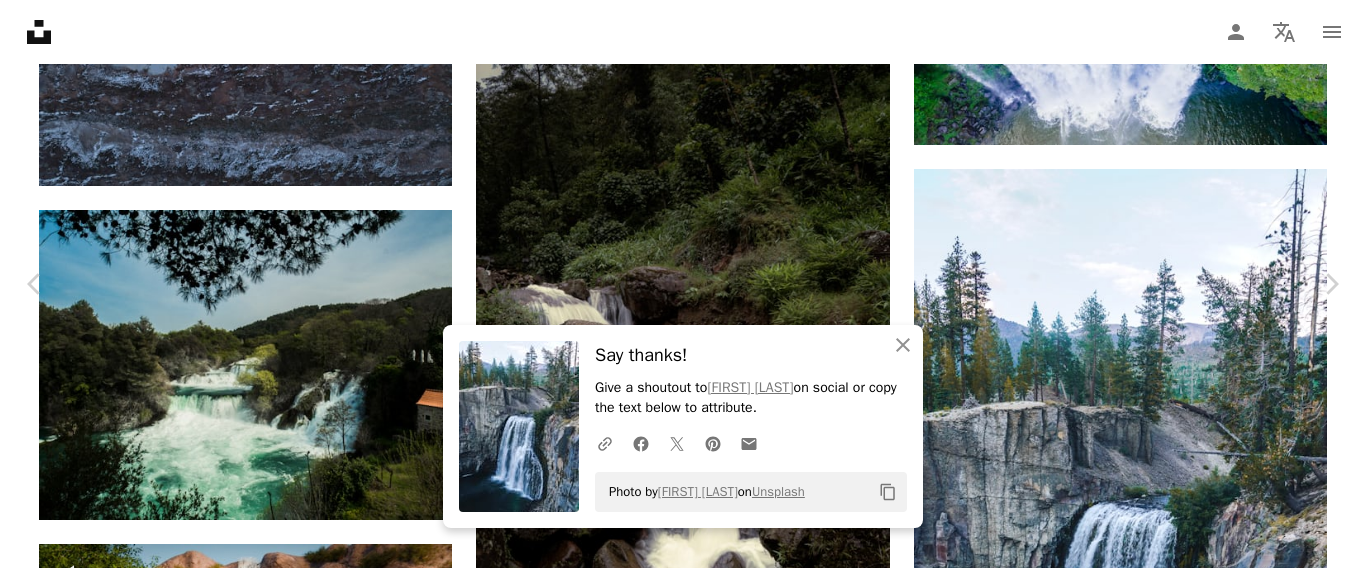 click on "Copy content [FIRST] [LAST] on [BRAND]
Copy content [FIRST] [LAST] Available for hire A checkmark inside of a circle A heart A plus sign Download free Chevron down Zoom in Views 182,697 Downloads 1,591 A forward-right arrow Share Info icon Info More Actions A map marker [CITY], [CITY], [STATE], [COUNTRY] Calendar outlined Published on [DATE], [YEAR] Camera [BRAND], [BRAND] Safety Free to use under the [BRAND] iphone wallpaper waterfall river land plant grey scenery [STATE] outdoors cliff panoramic vegetation fir conifer [CITY] [MOUNTAIN] Backgrounds Browse premium related images on iStock  |  Save 20% with code UNSPLASH20 Related images A heart A plus sign [FIRST] [LAST] Available for hire Arrow pointing down" at bounding box center (683, 2982) 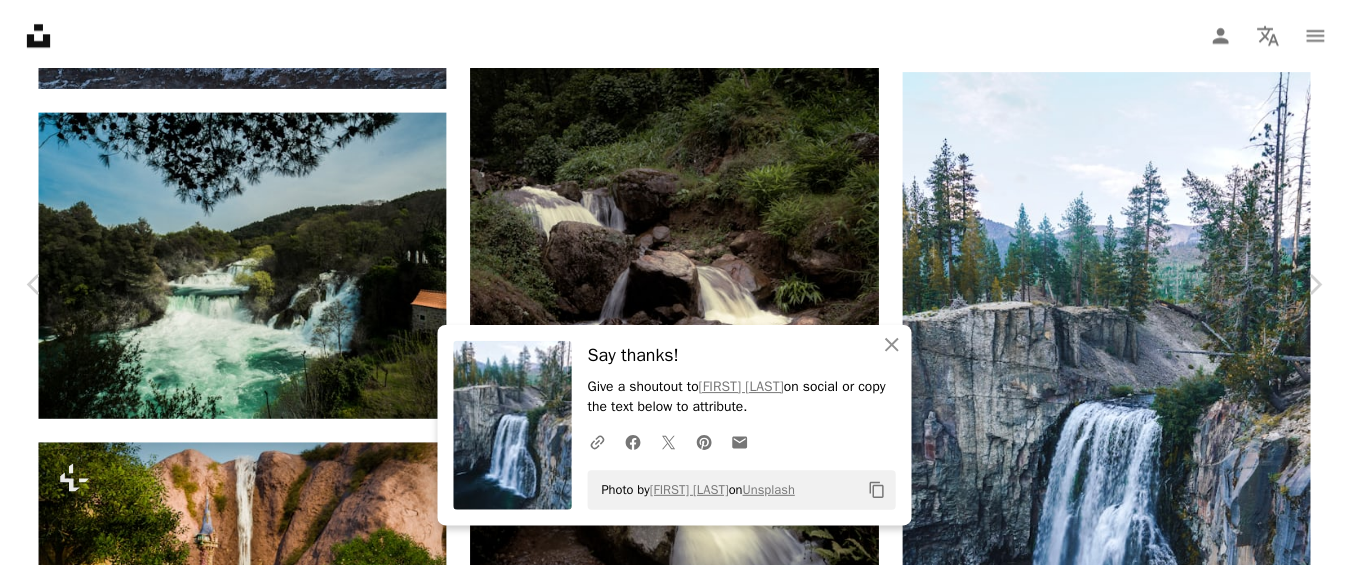 scroll, scrollTop: 200, scrollLeft: 0, axis: vertical 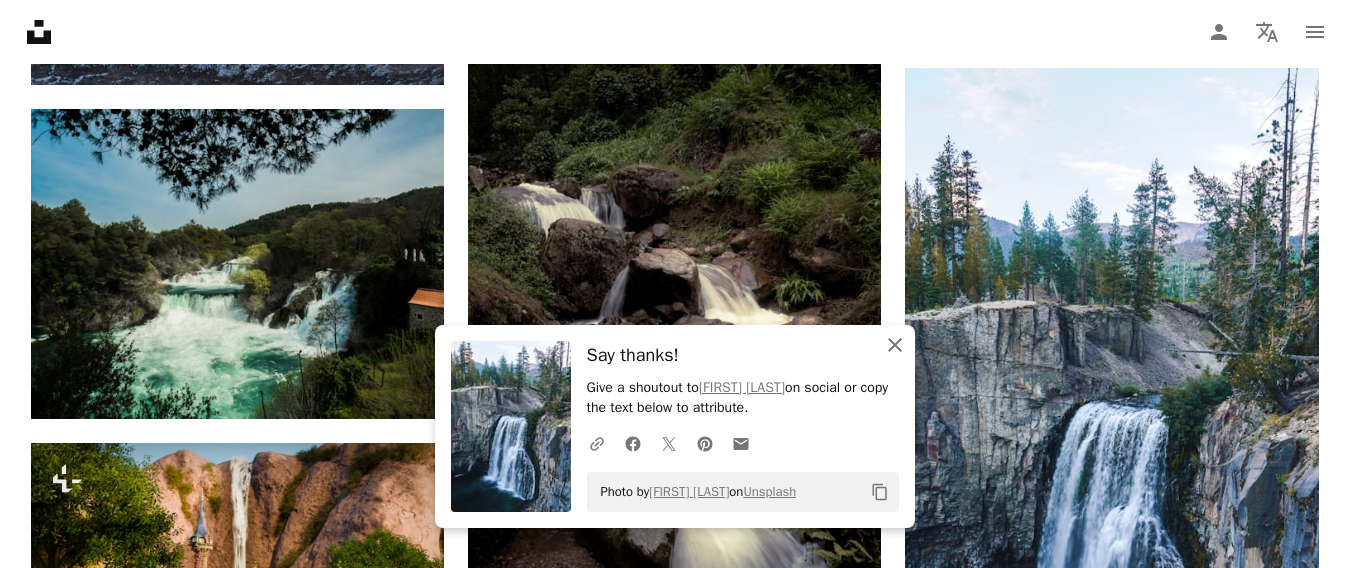 click on "An X shape" 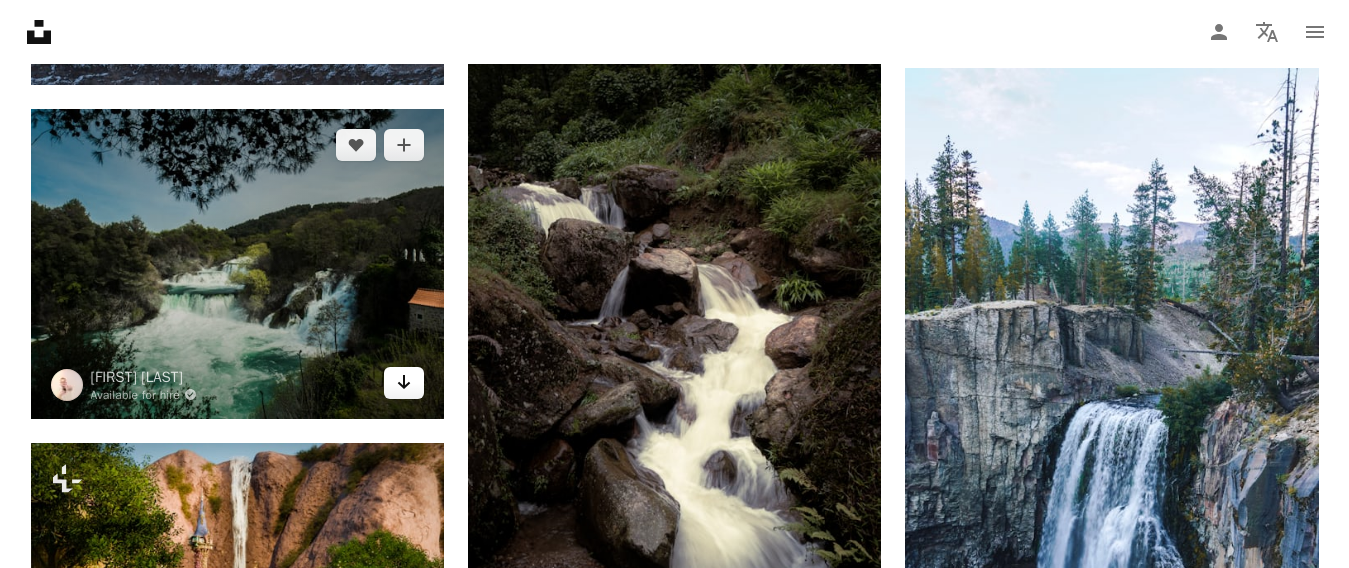 click on "Arrow pointing down" at bounding box center (404, 383) 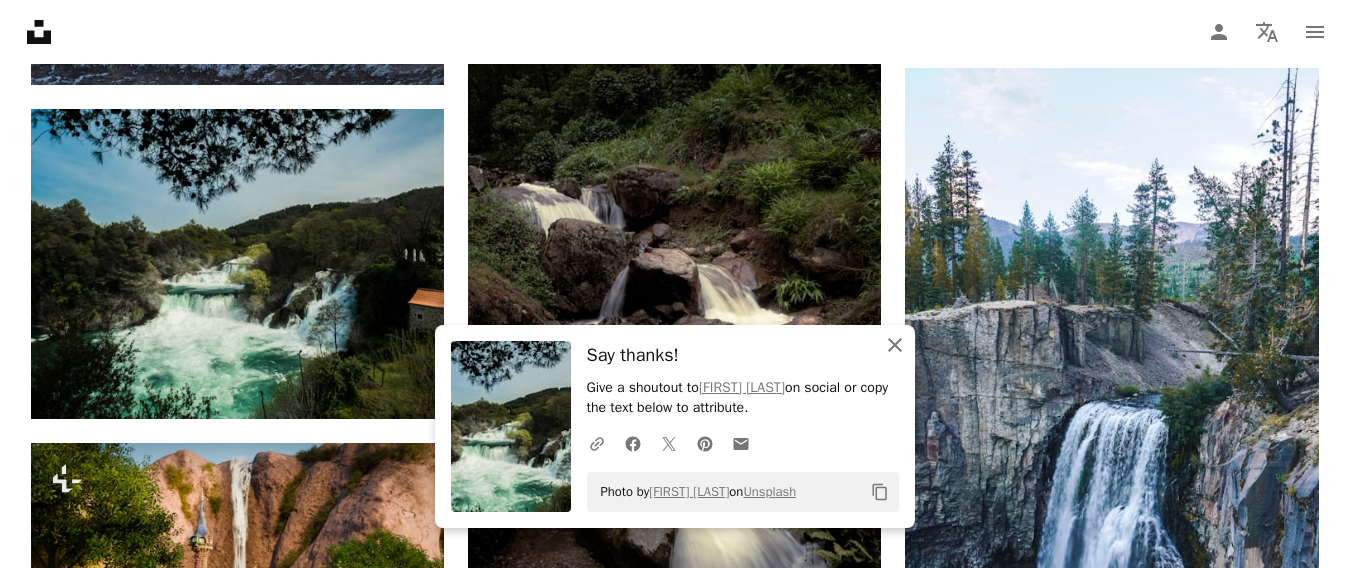click on "An X shape" 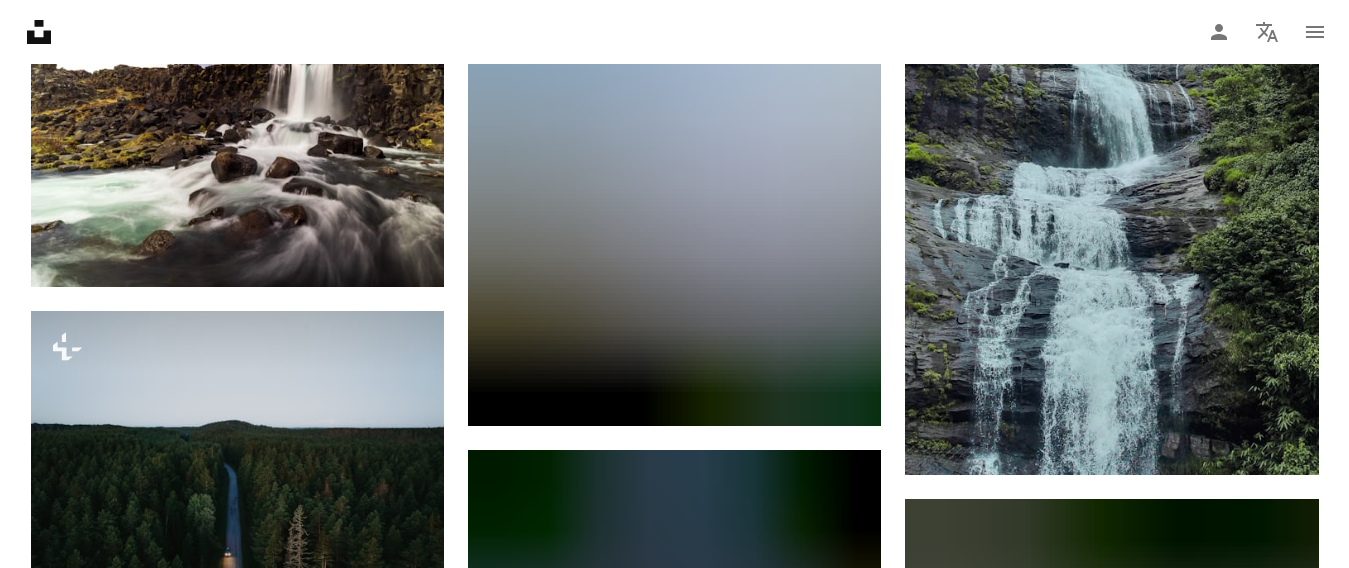 scroll, scrollTop: 146200, scrollLeft: 0, axis: vertical 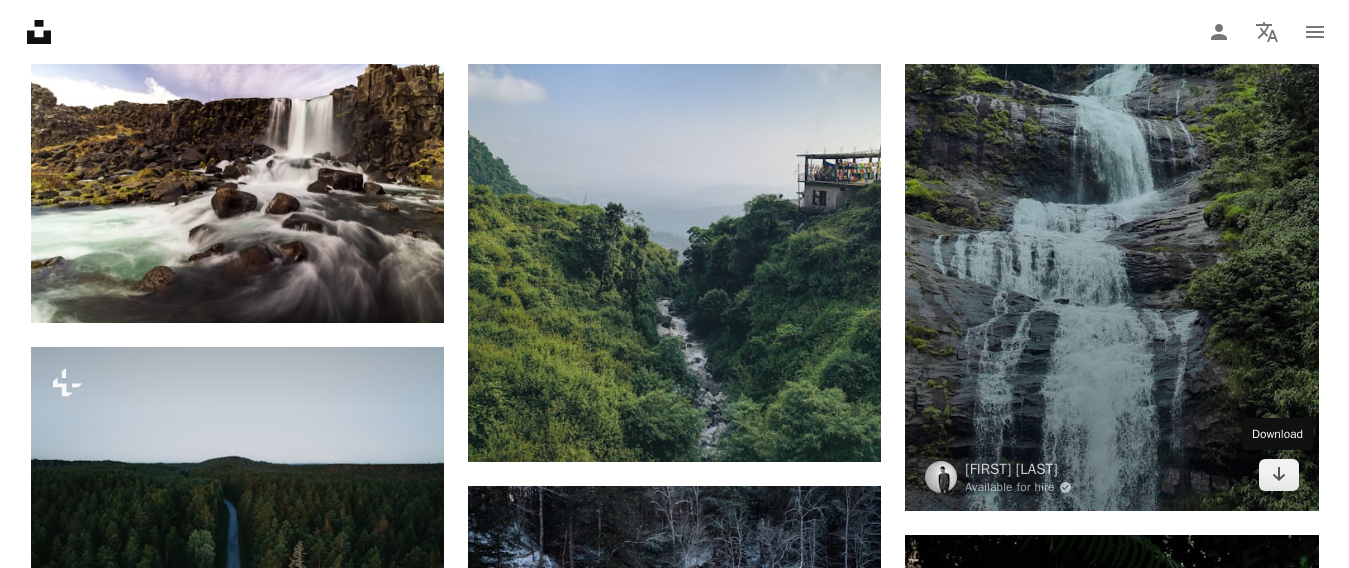 drag, startPoint x: 1282, startPoint y: 476, endPoint x: 1176, endPoint y: 473, distance: 106.04244 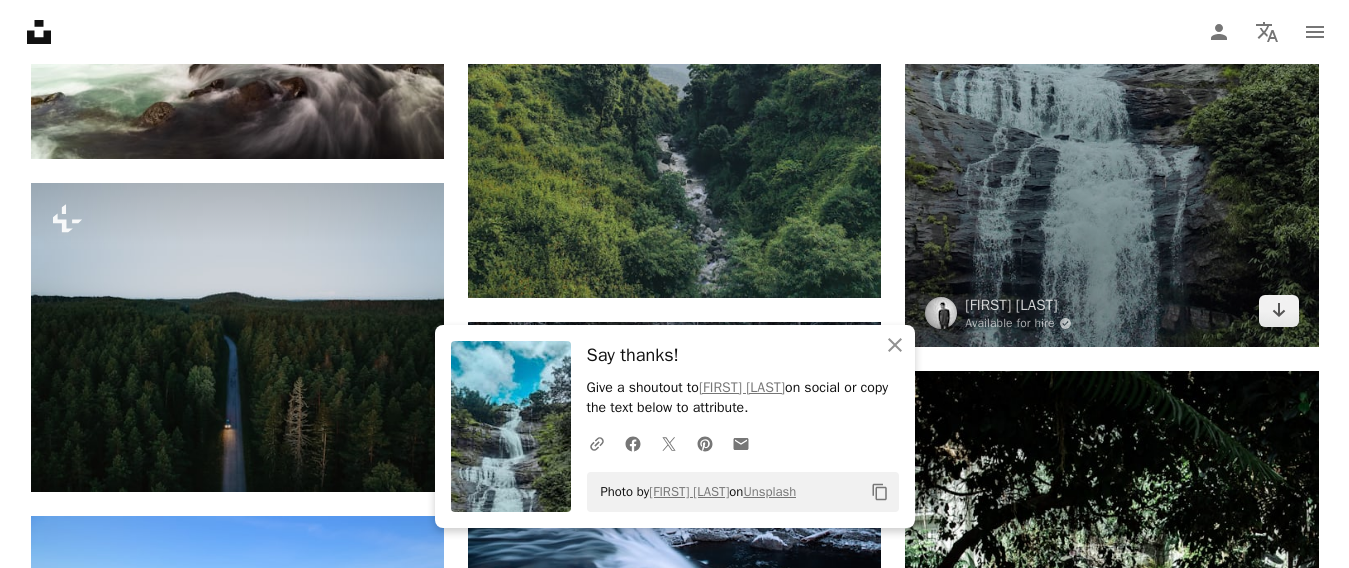 scroll, scrollTop: 146400, scrollLeft: 0, axis: vertical 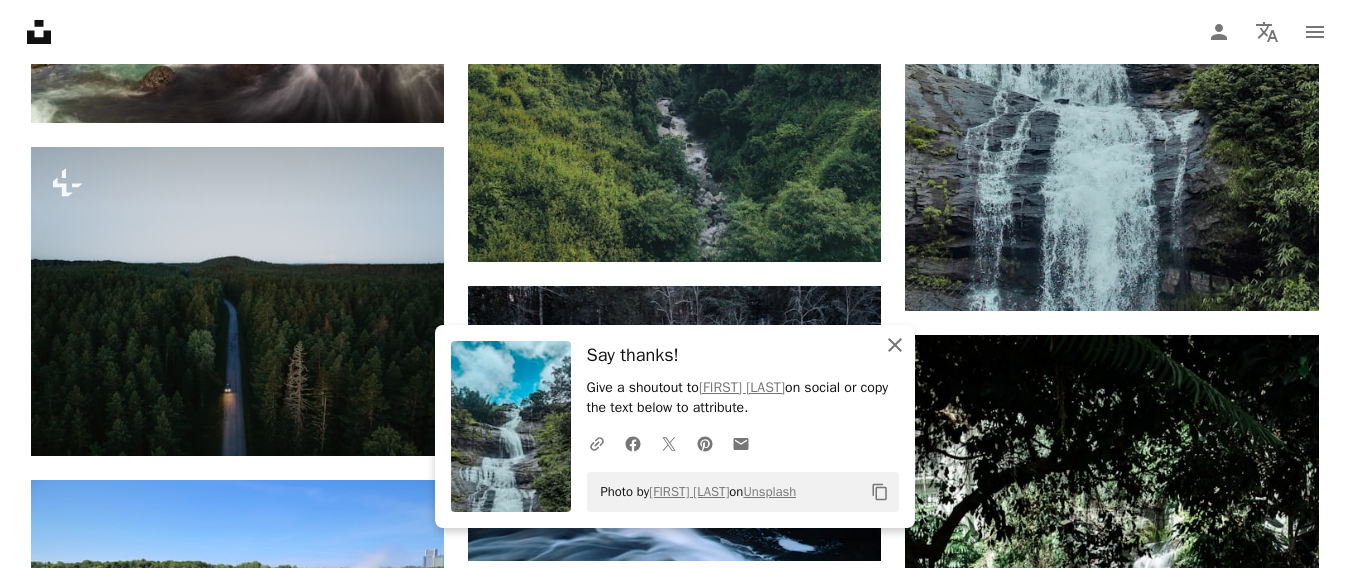click on "An X shape" 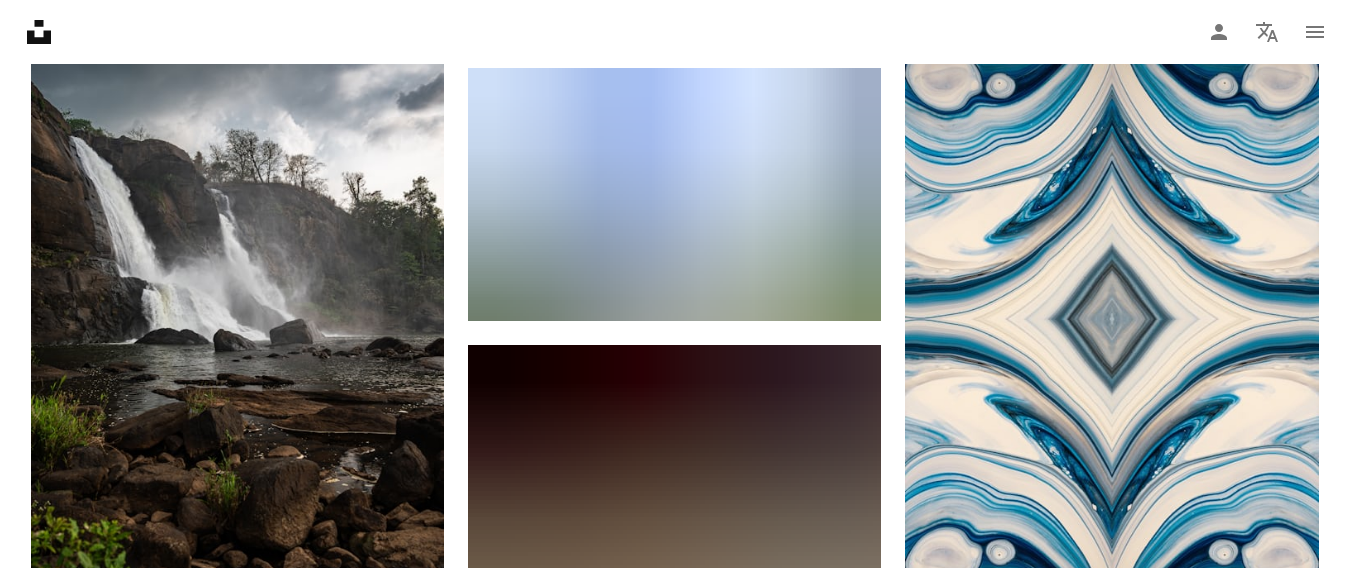 scroll, scrollTop: 172200, scrollLeft: 0, axis: vertical 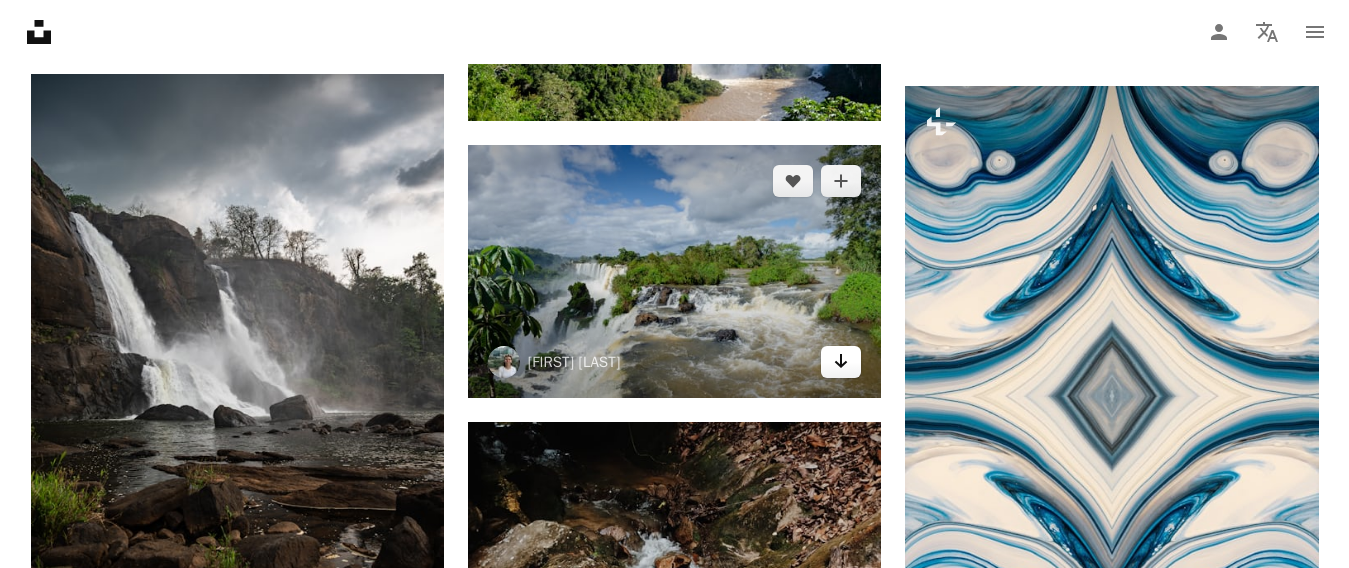 click on "Arrow pointing down" 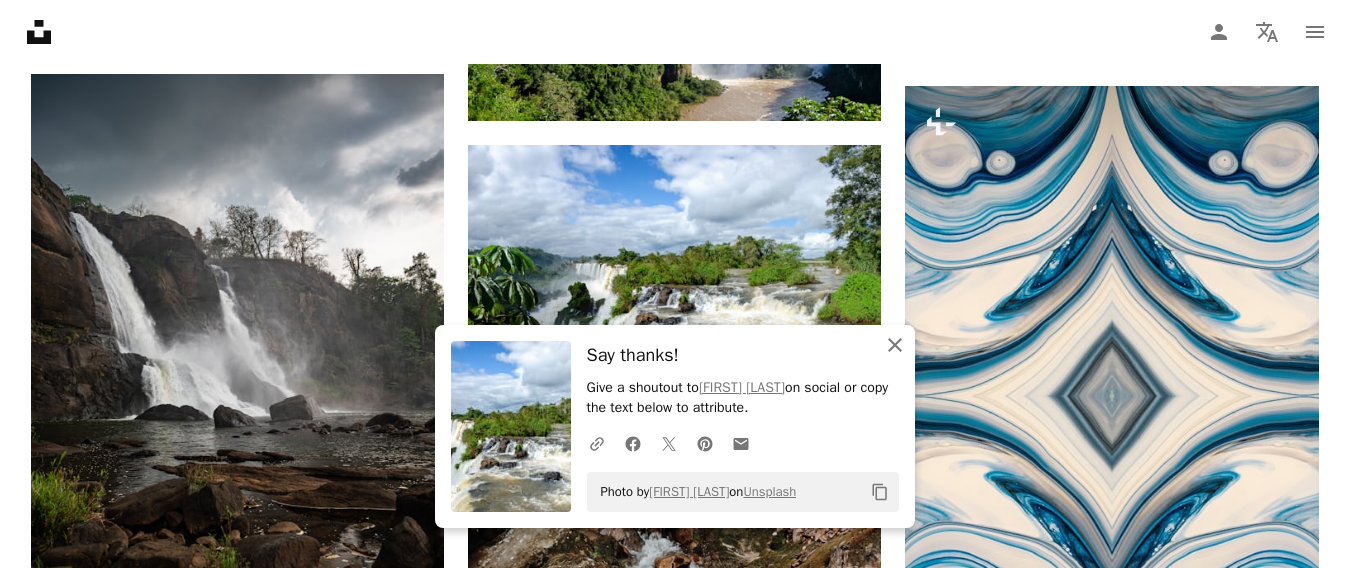 click 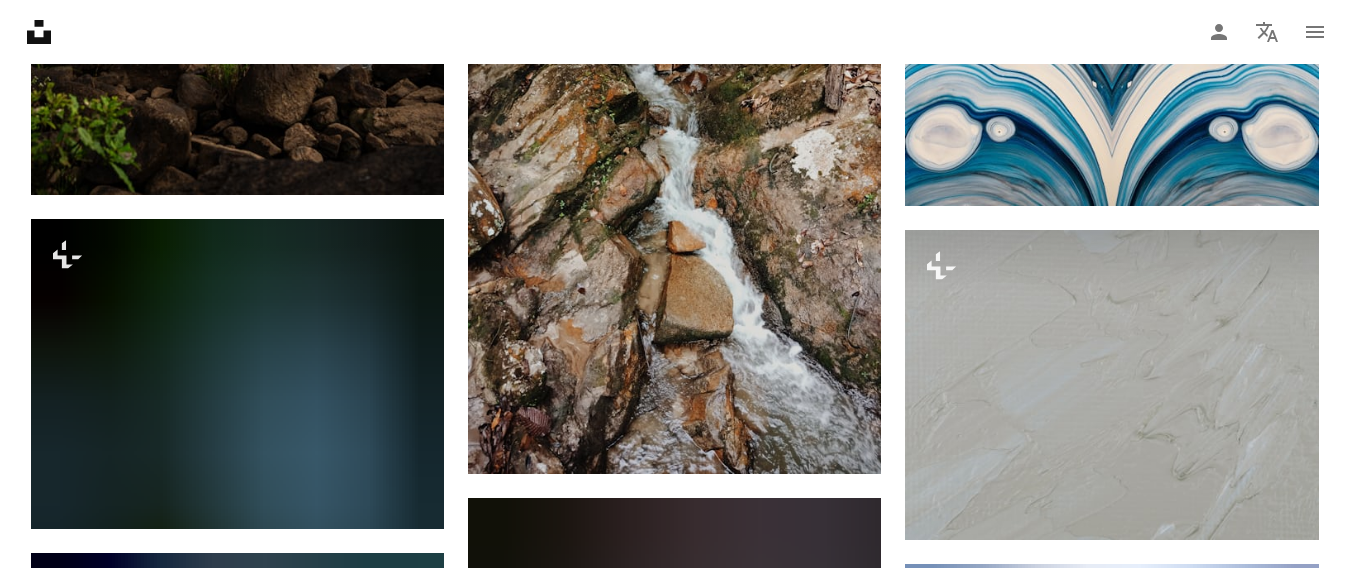scroll, scrollTop: 173200, scrollLeft: 0, axis: vertical 